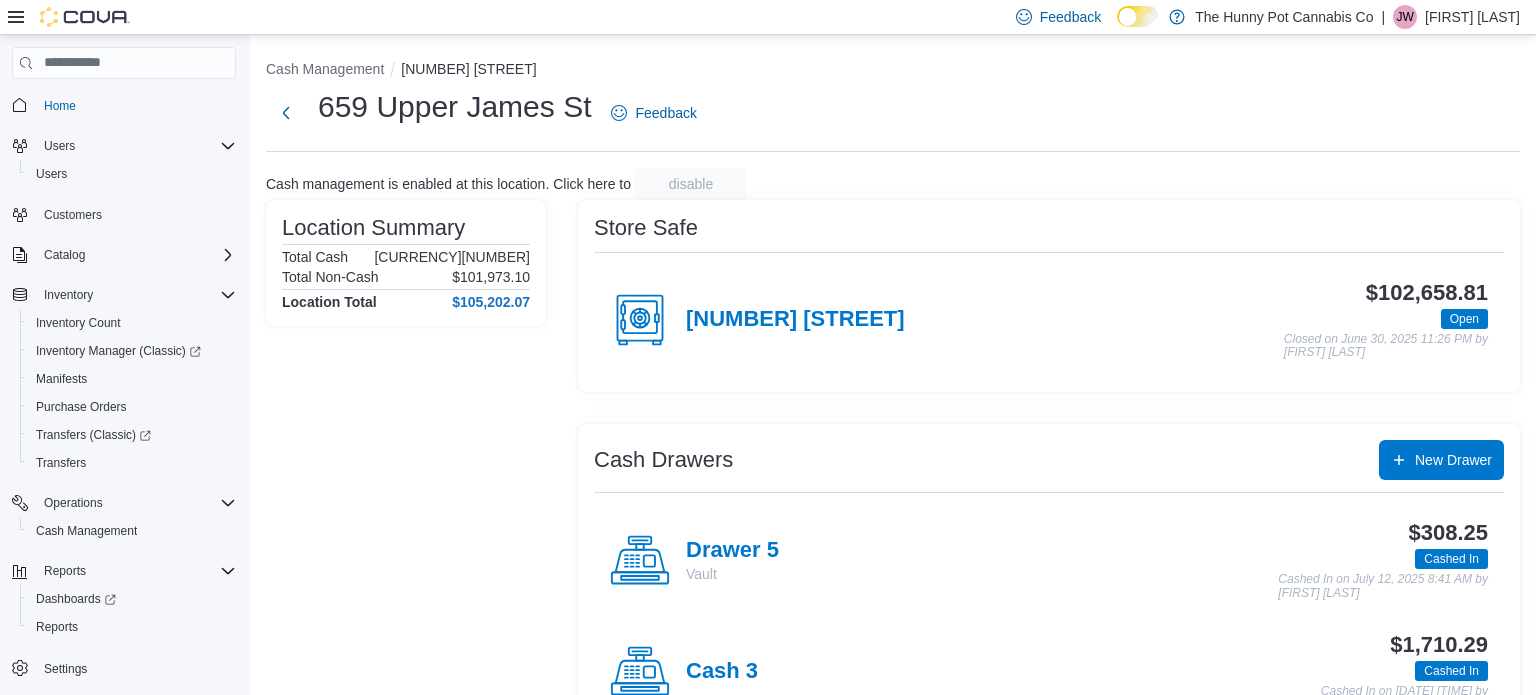 scroll, scrollTop: 0, scrollLeft: 0, axis: both 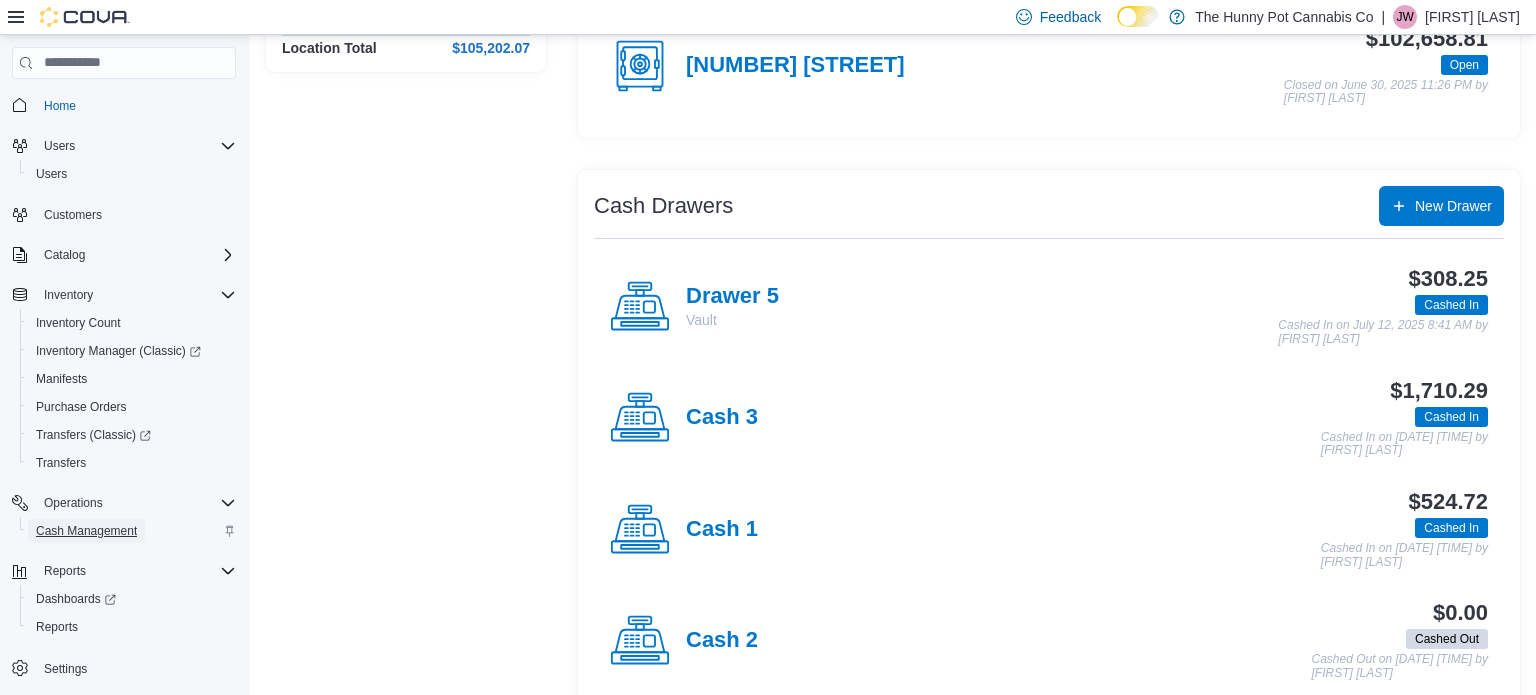 click on "Cash Management" at bounding box center (86, 531) 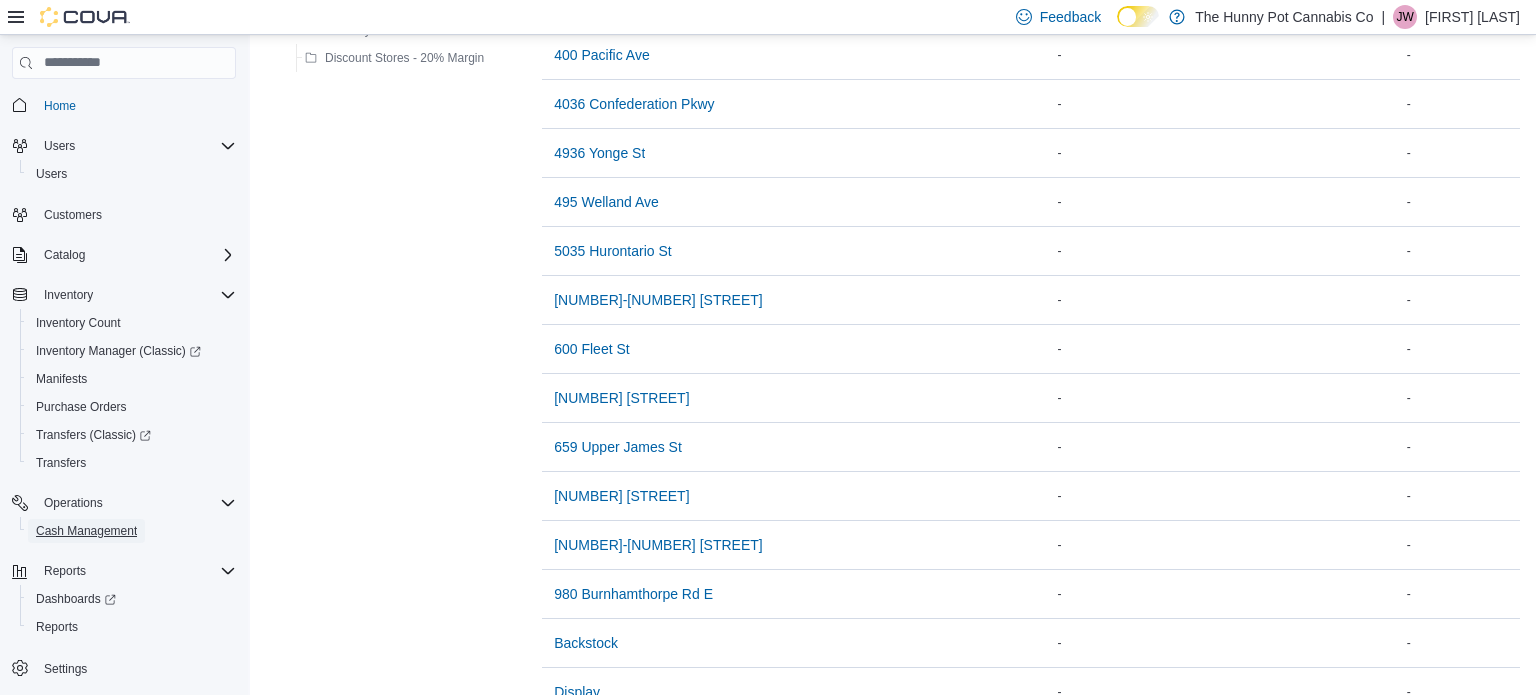 scroll, scrollTop: 1582, scrollLeft: 0, axis: vertical 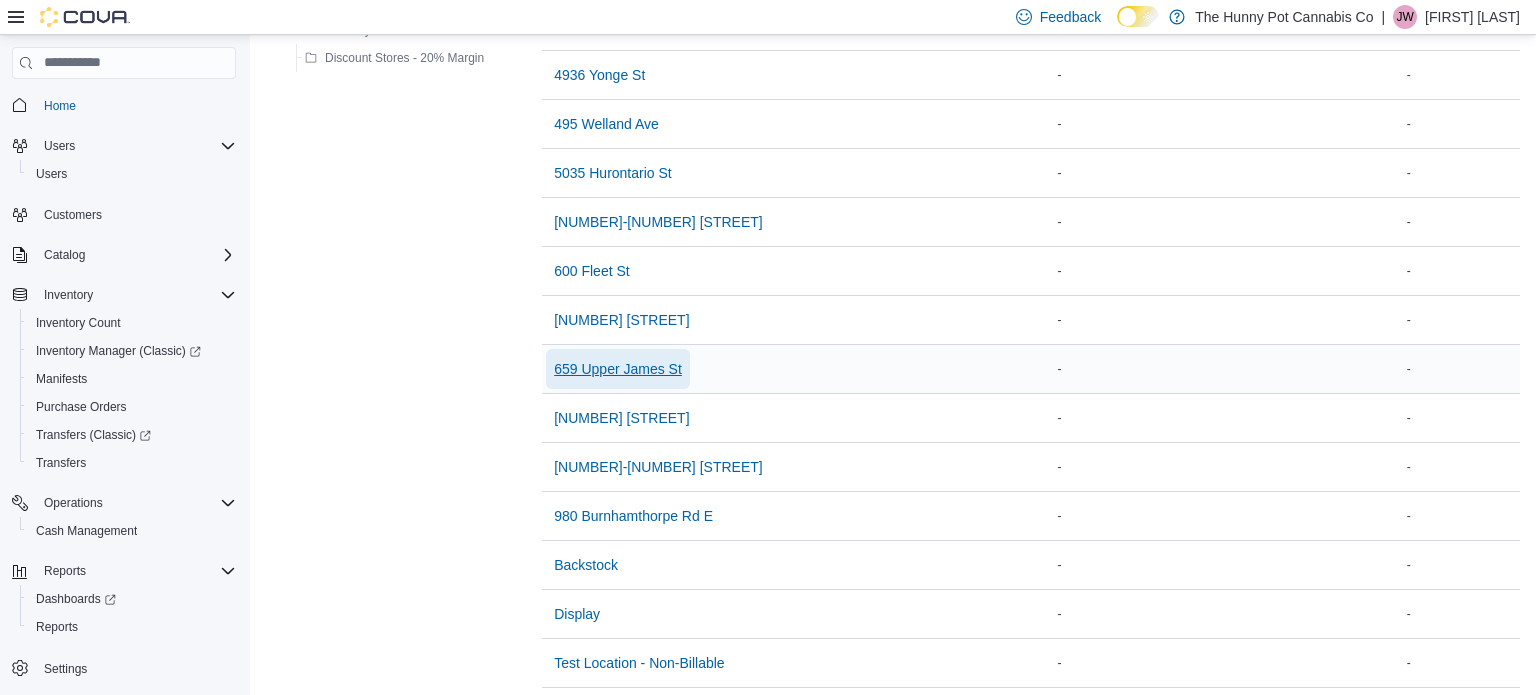 click on "659 Upper James St" at bounding box center [618, 369] 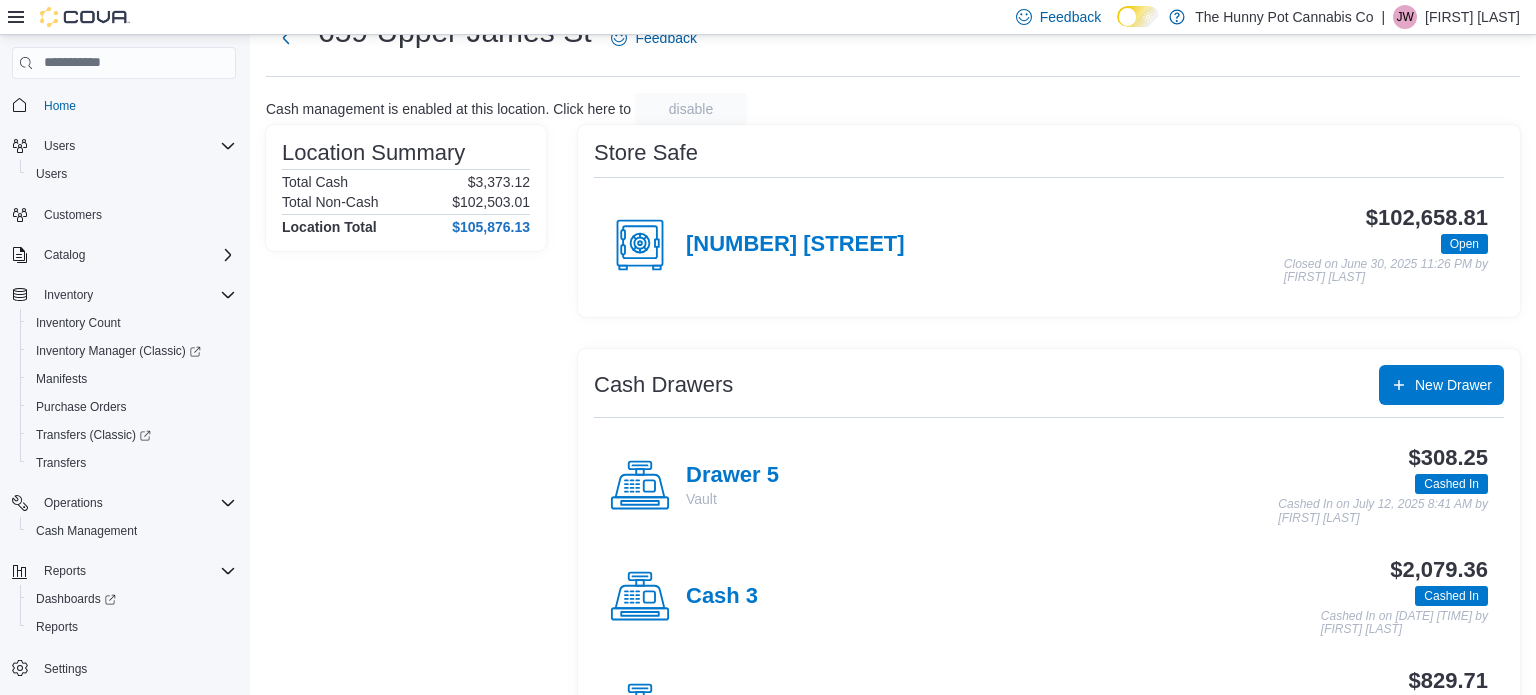 scroll, scrollTop: 76, scrollLeft: 0, axis: vertical 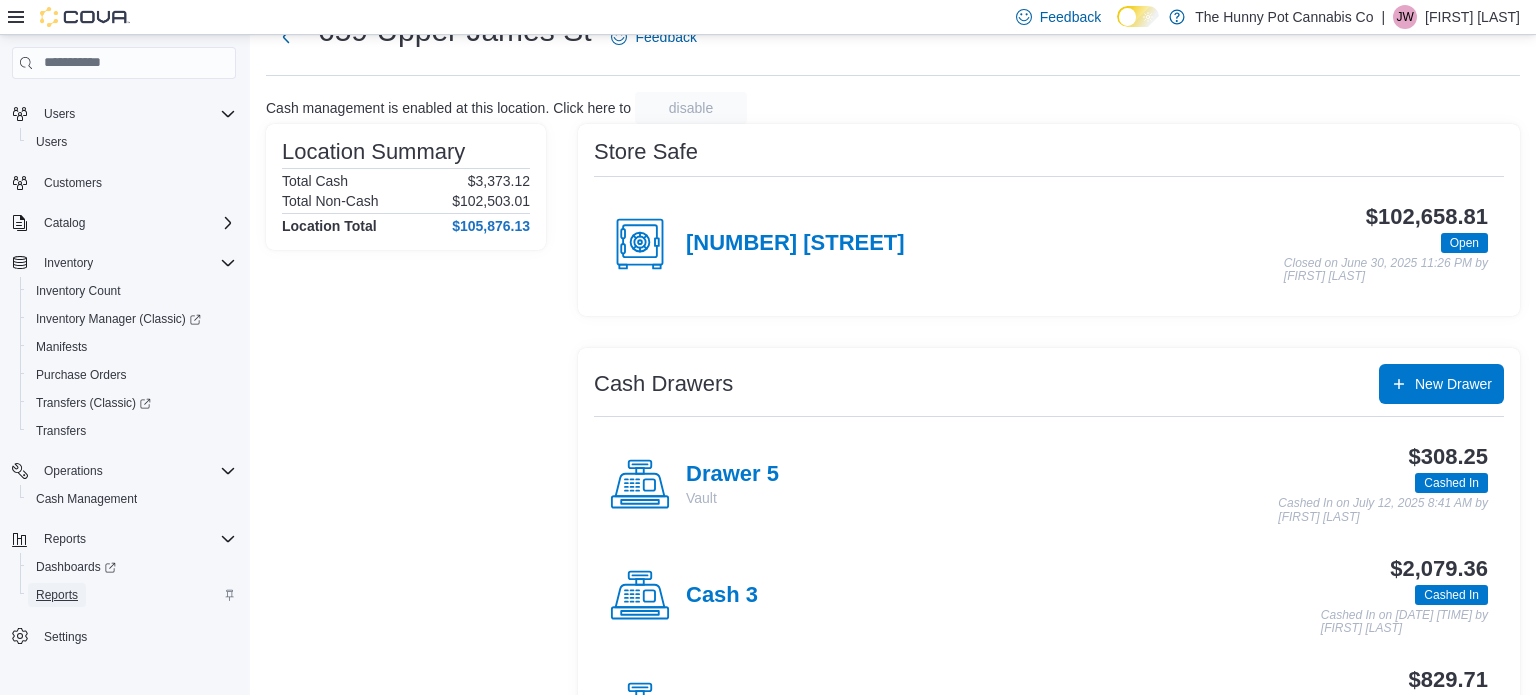 click on "Reports" at bounding box center (57, 595) 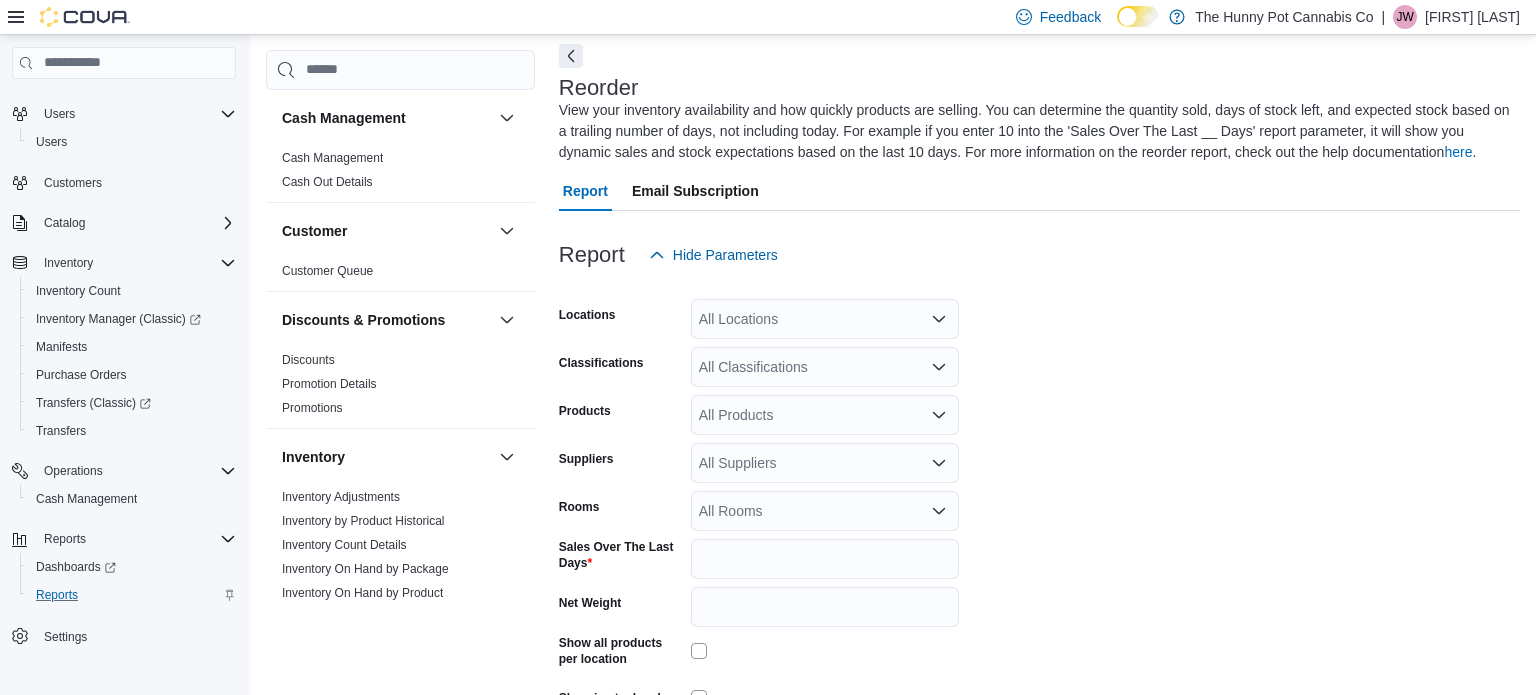 scroll, scrollTop: 200, scrollLeft: 0, axis: vertical 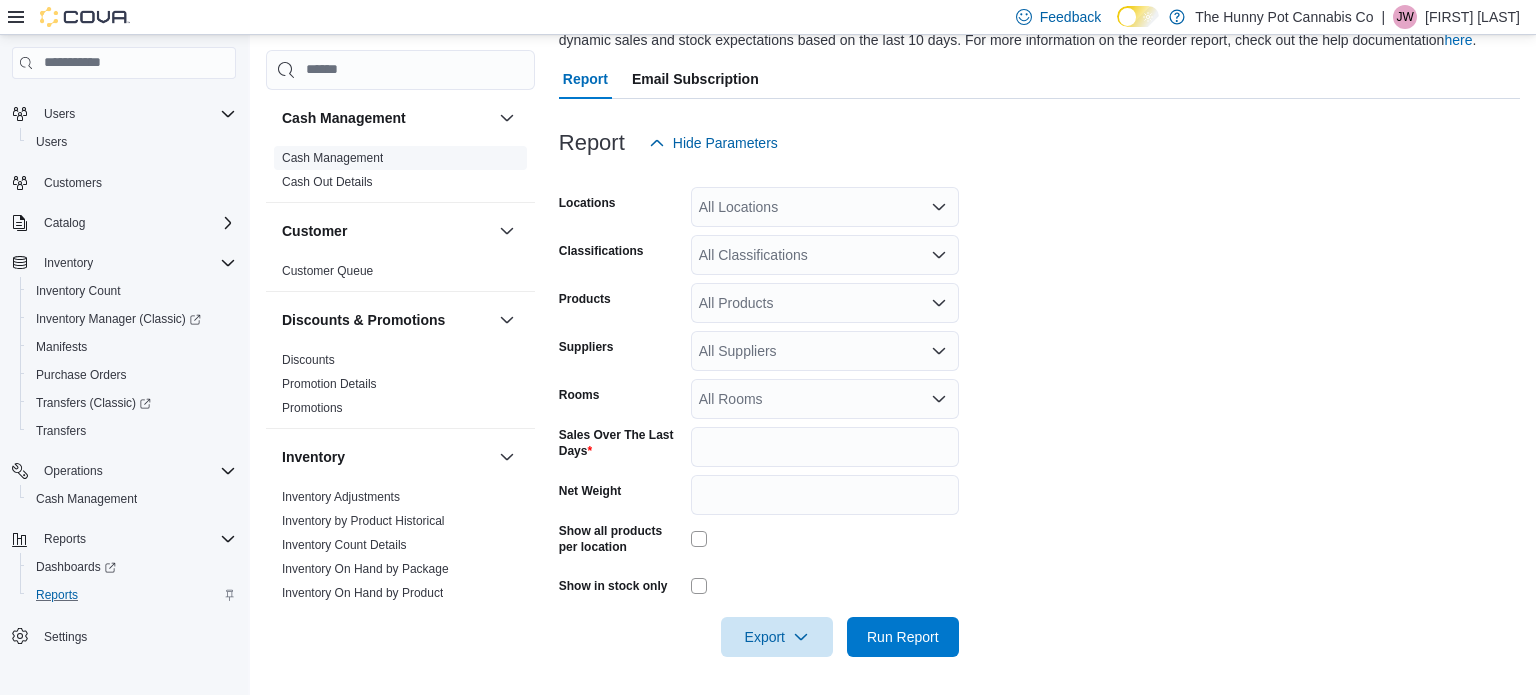 click on "Cash Management" at bounding box center [332, 158] 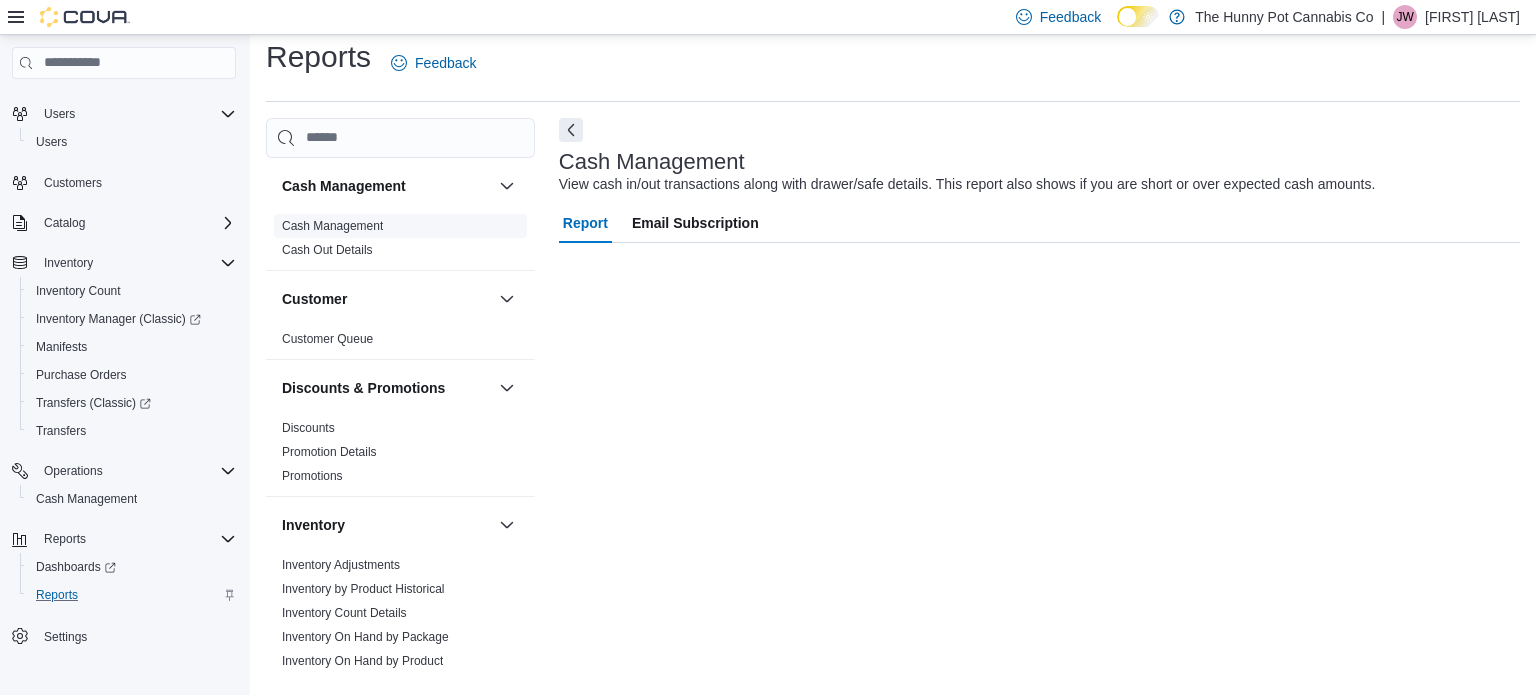 scroll, scrollTop: 13, scrollLeft: 0, axis: vertical 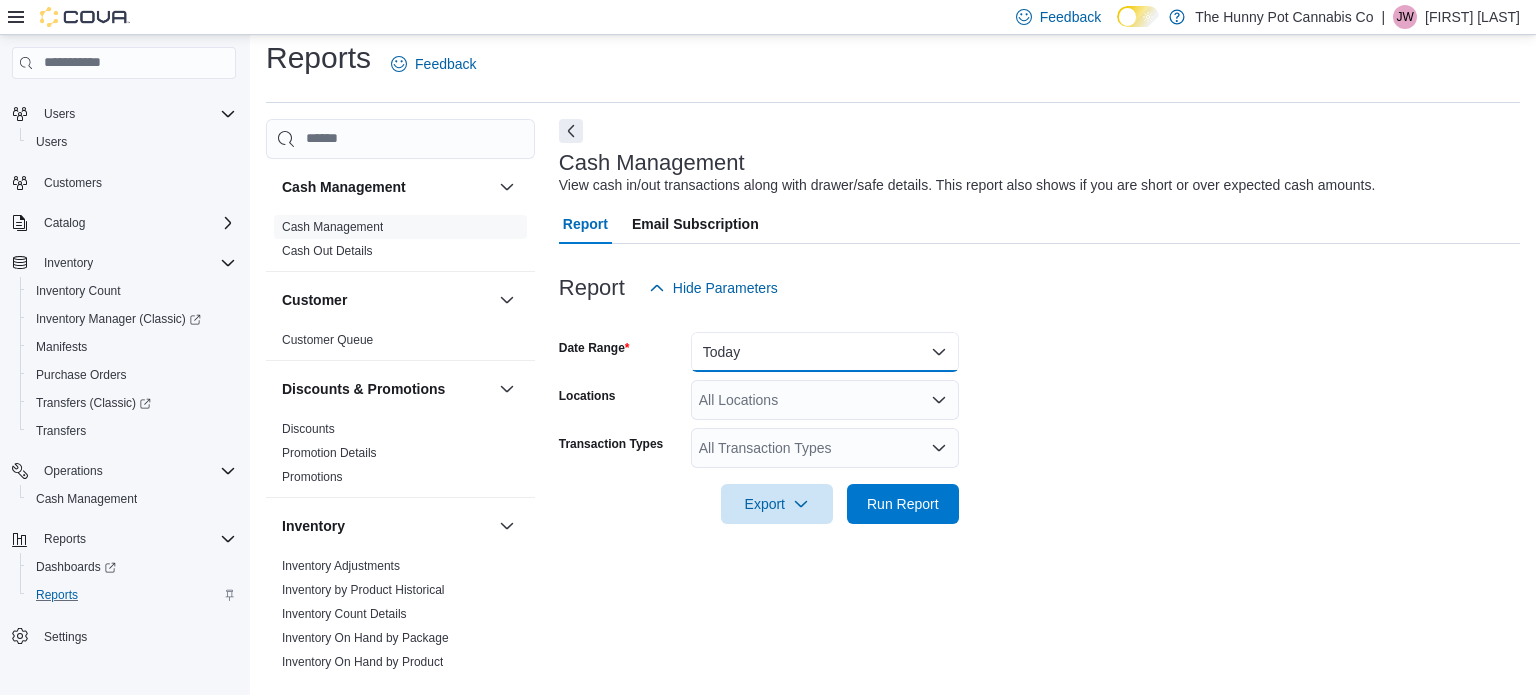 click on "Today" at bounding box center (825, 352) 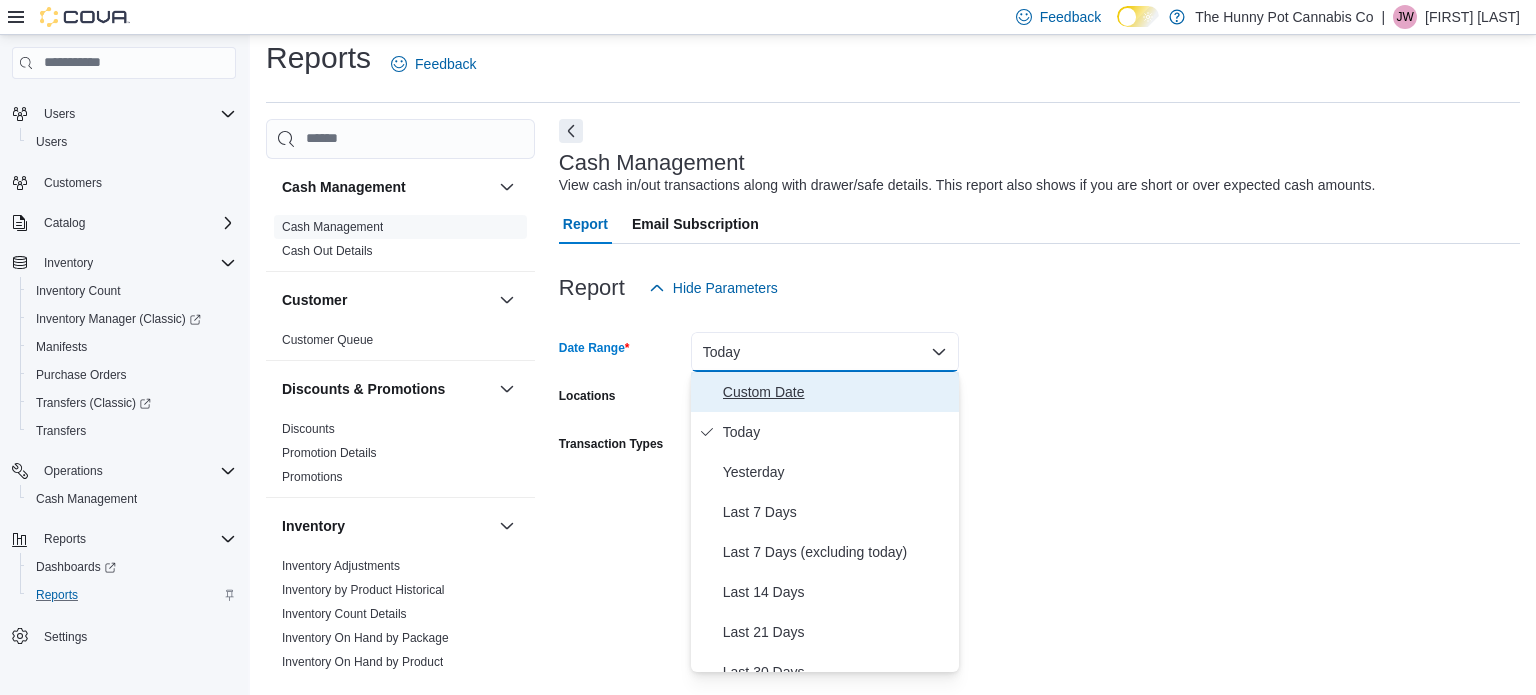 click on "Custom Date" at bounding box center [837, 392] 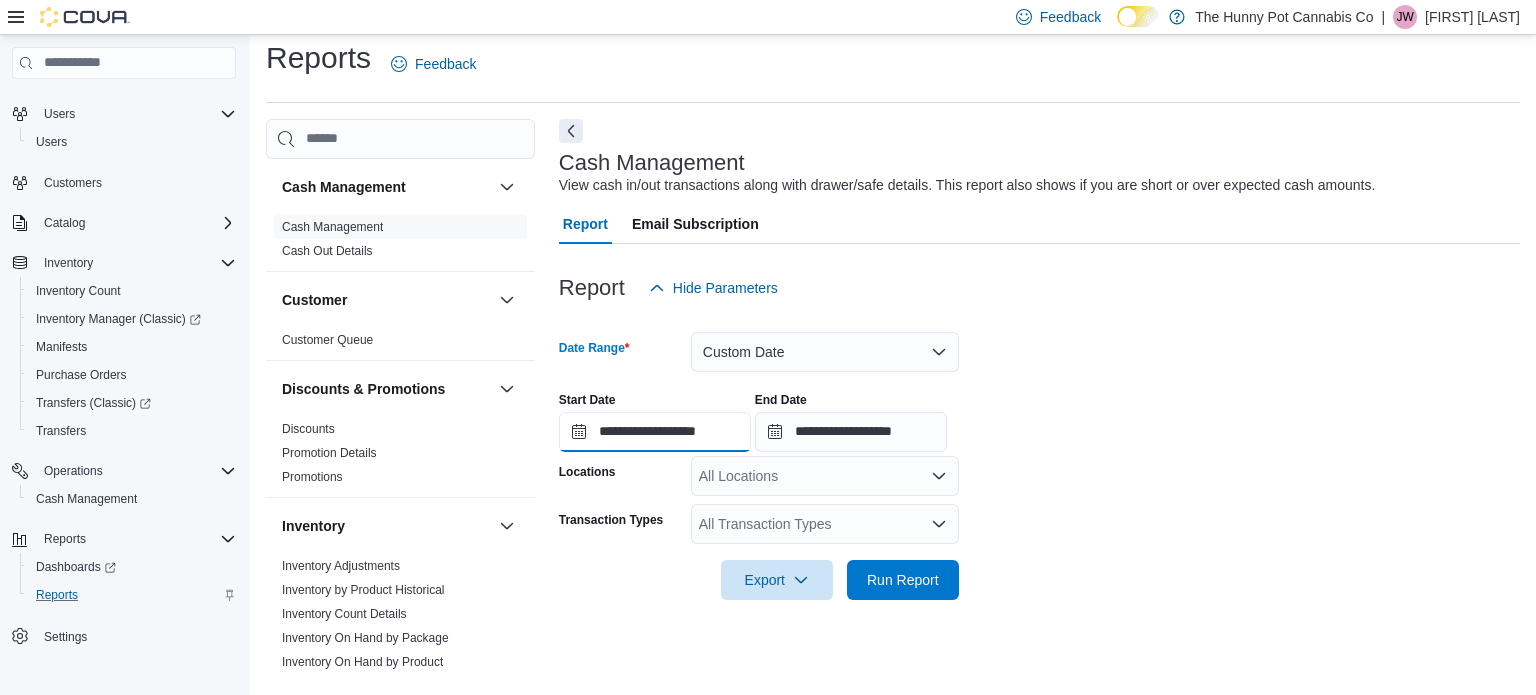 click on "**********" at bounding box center (655, 432) 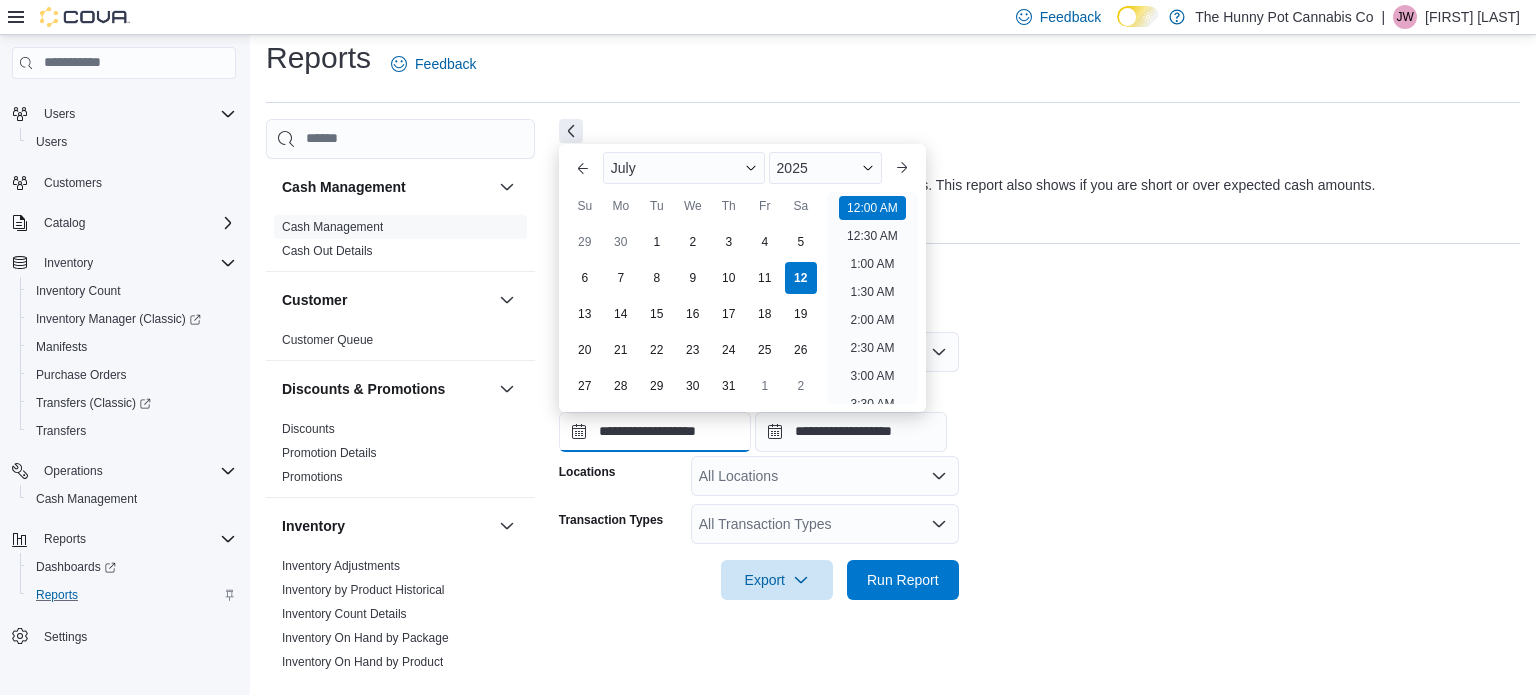 scroll, scrollTop: 62, scrollLeft: 0, axis: vertical 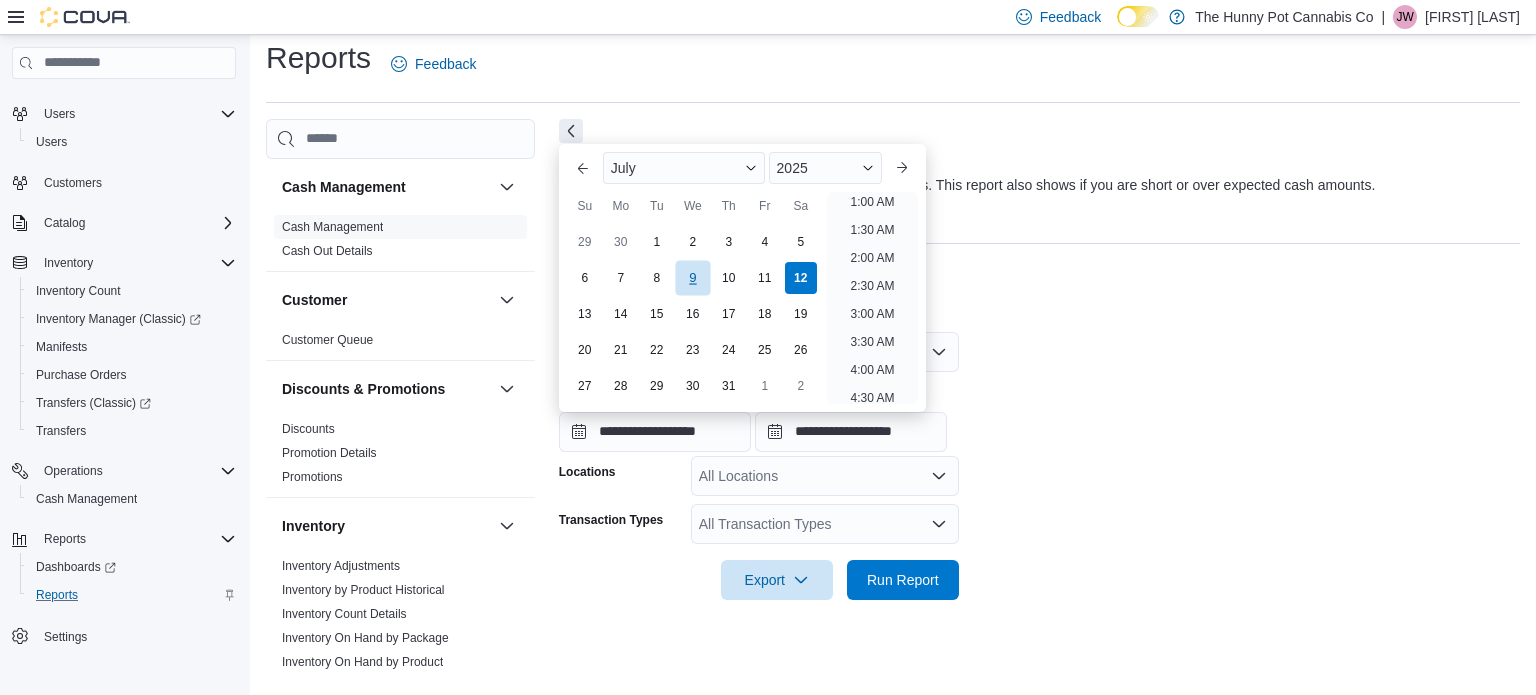 click on "9" at bounding box center [692, 277] 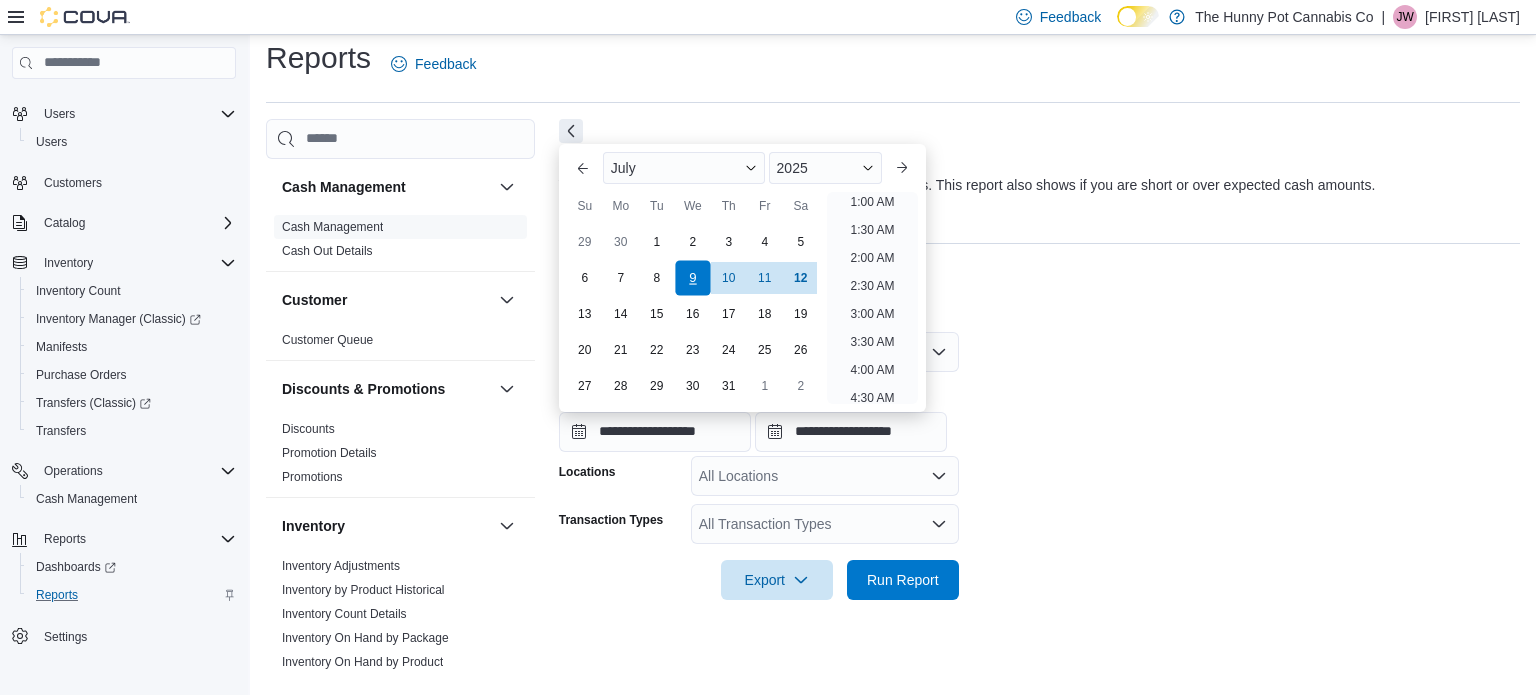 scroll, scrollTop: 4, scrollLeft: 0, axis: vertical 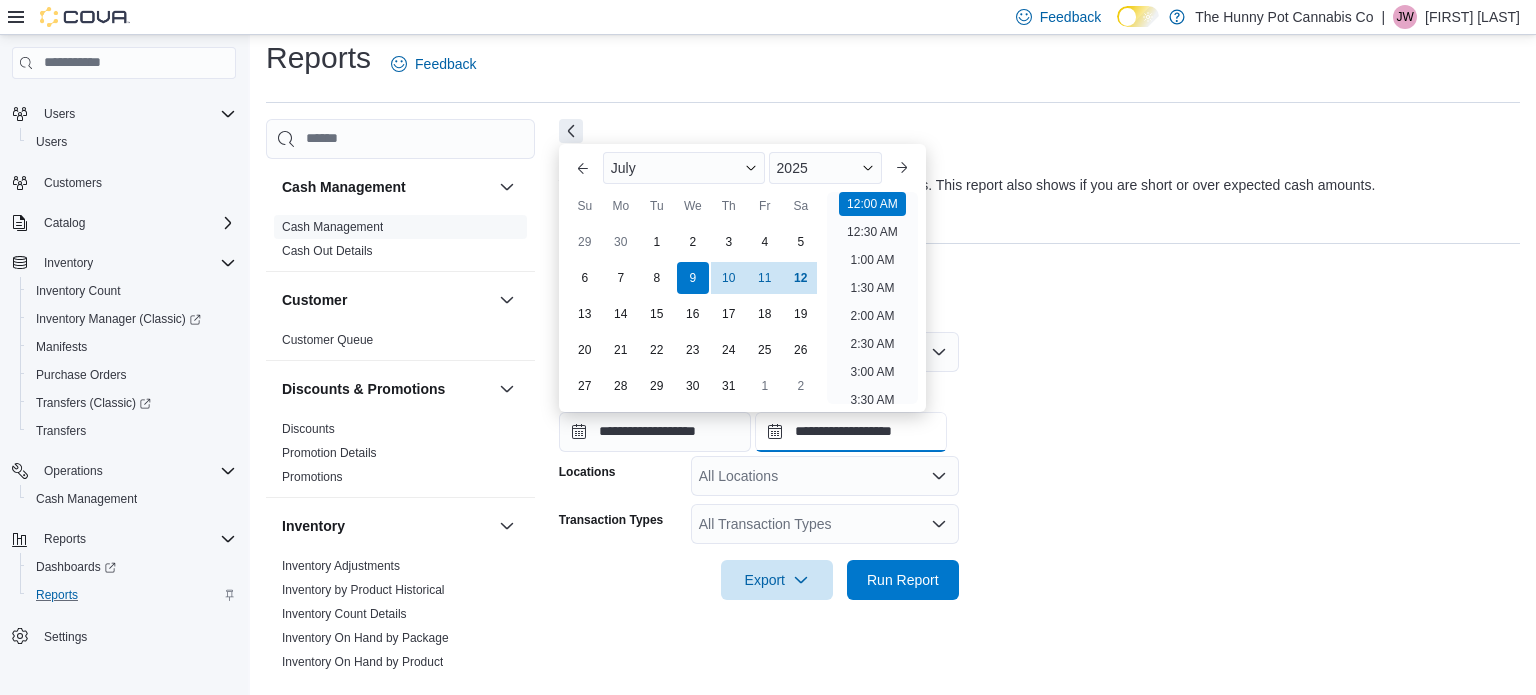 click on "**********" at bounding box center (851, 432) 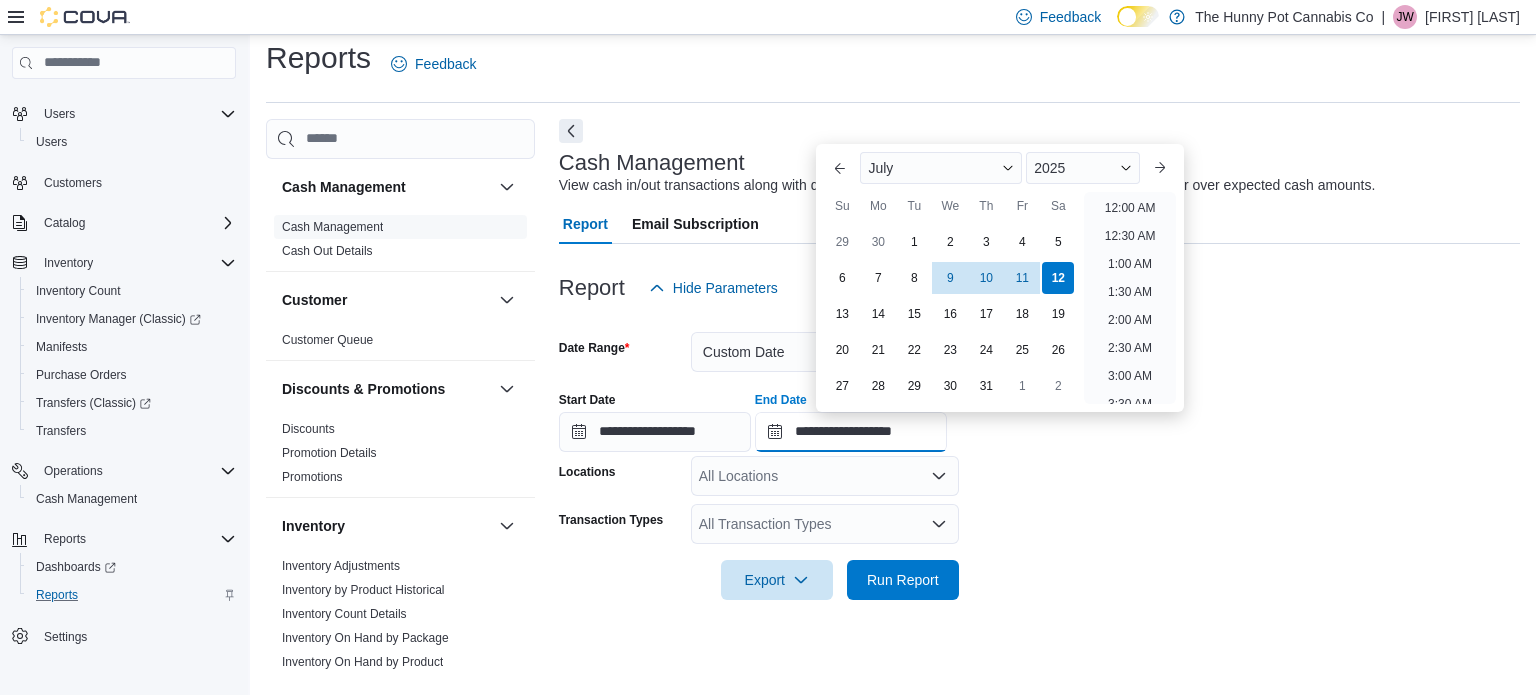 scroll, scrollTop: 1136, scrollLeft: 0, axis: vertical 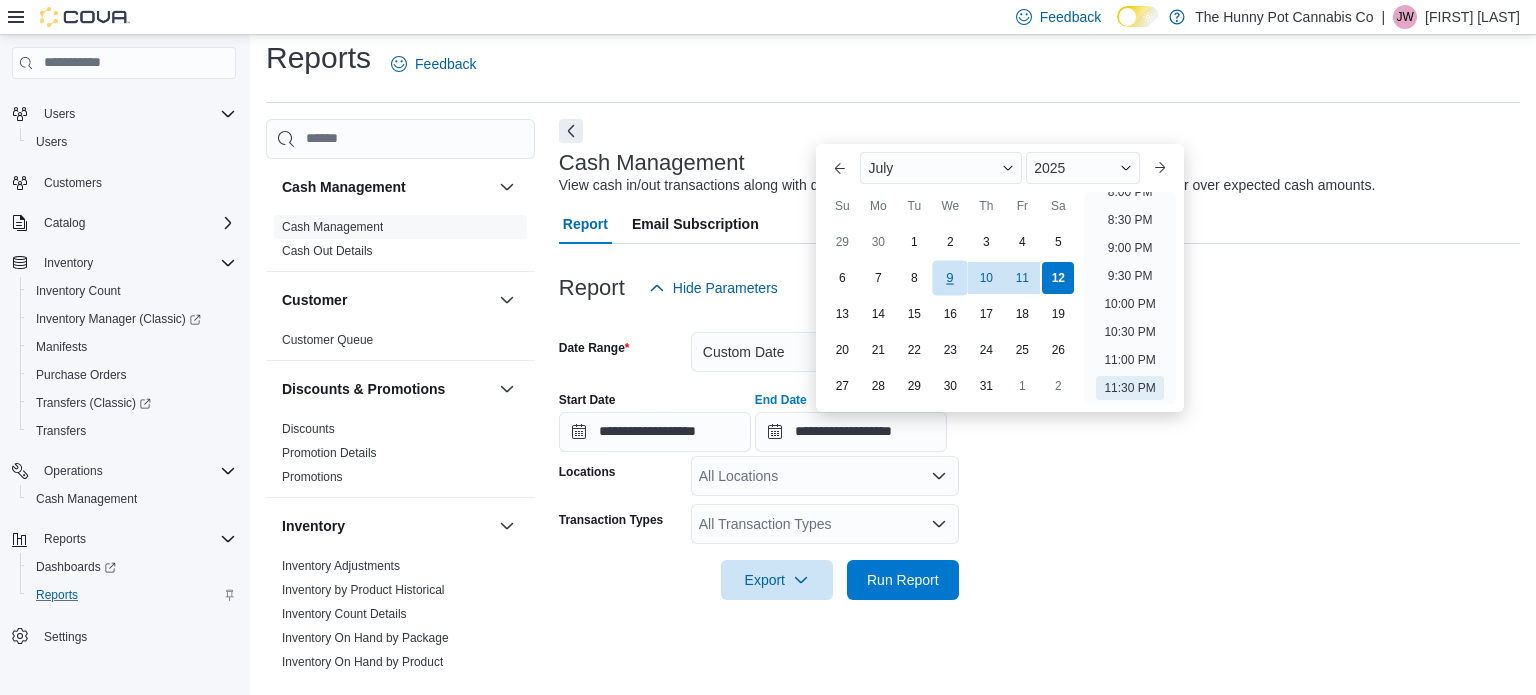 click on "9" at bounding box center (950, 277) 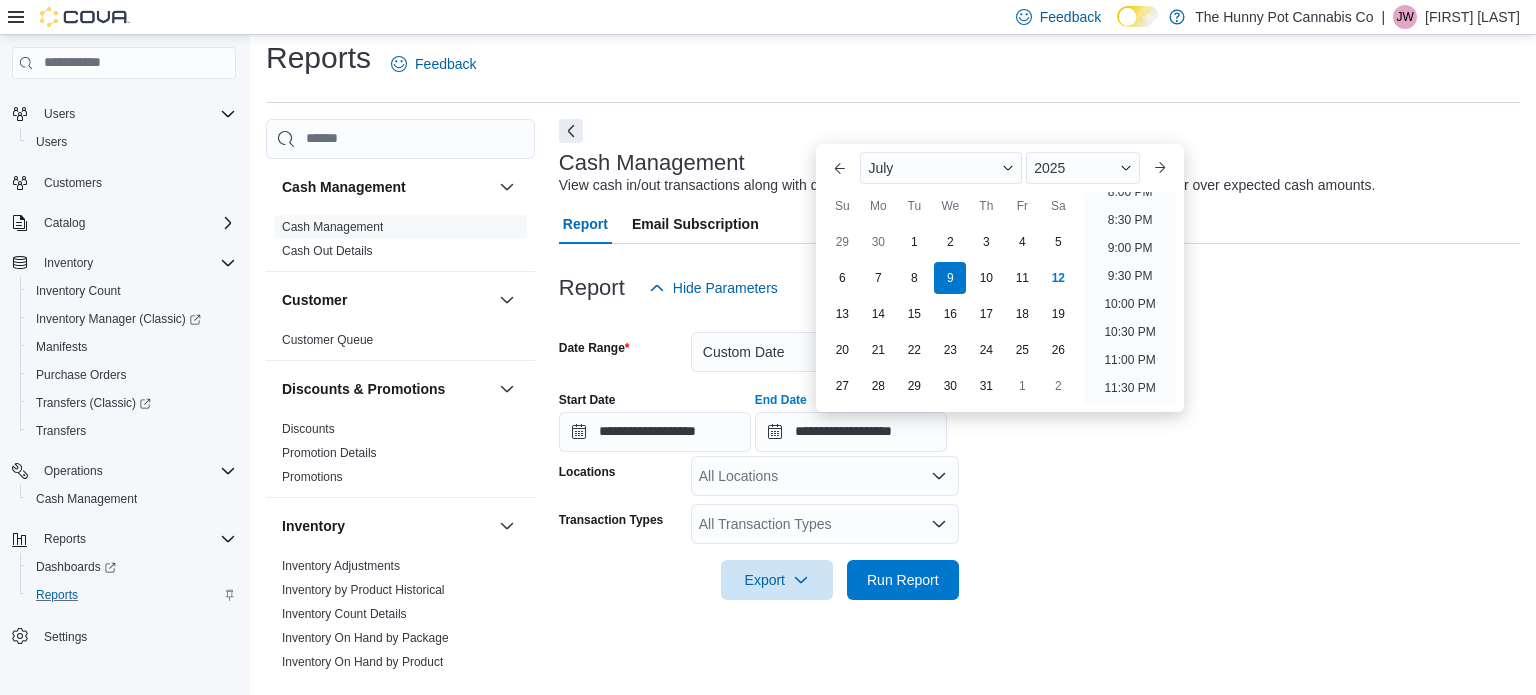 click at bounding box center [1039, 552] 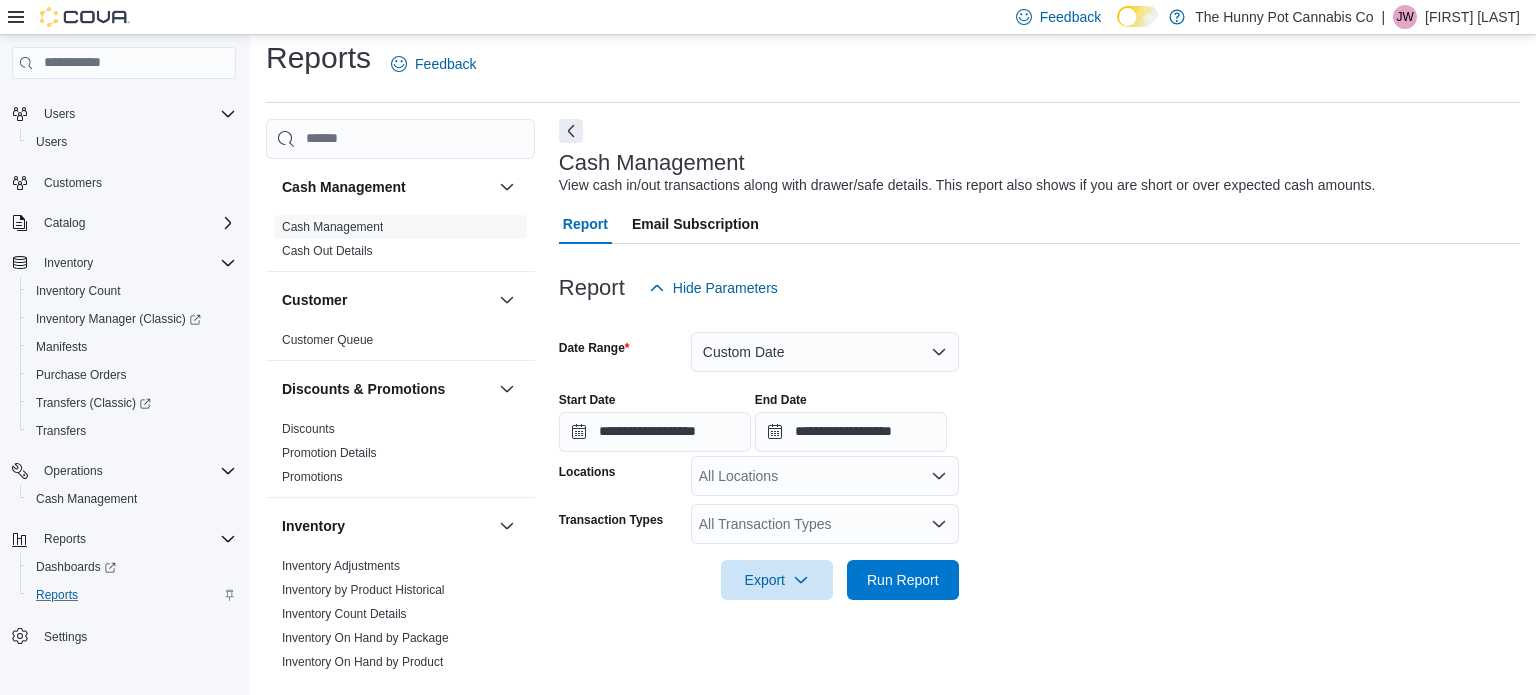 click on "All Locations" at bounding box center [825, 476] 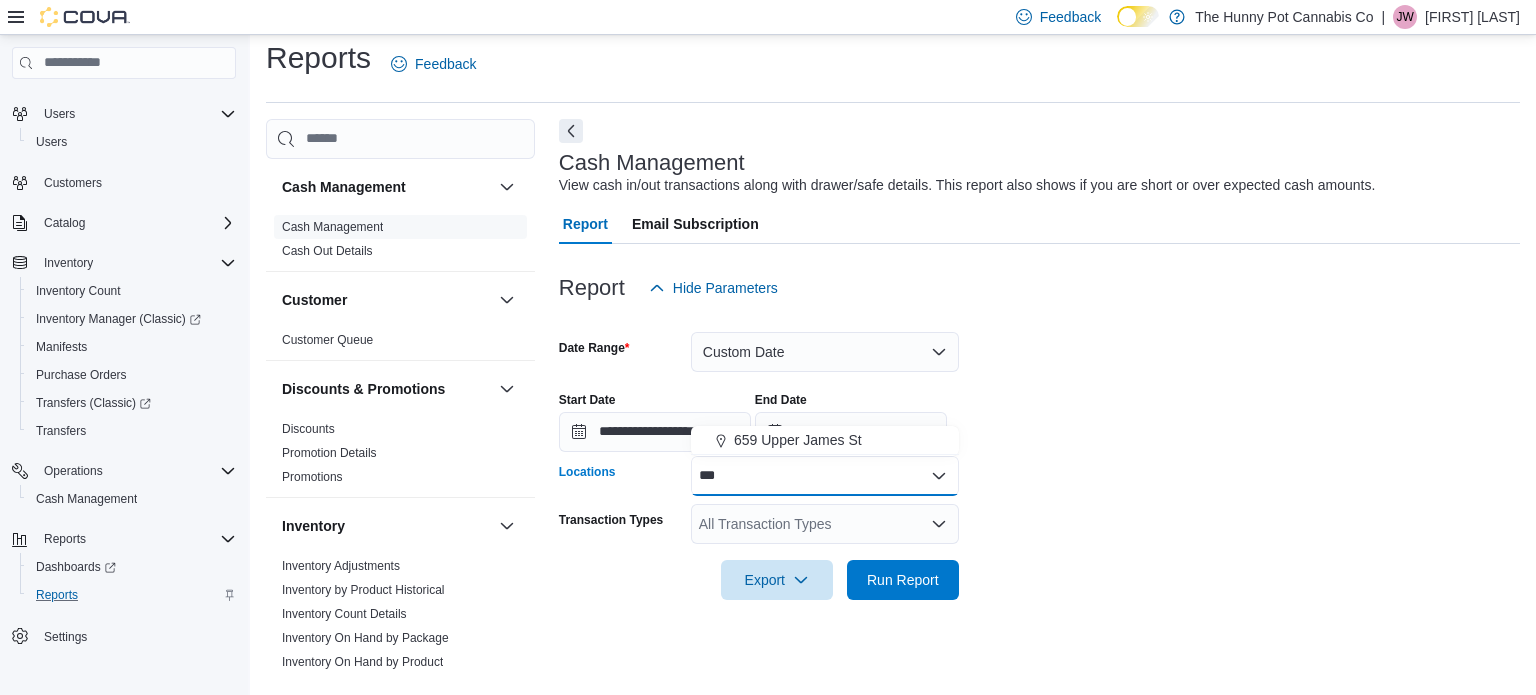 type on "***" 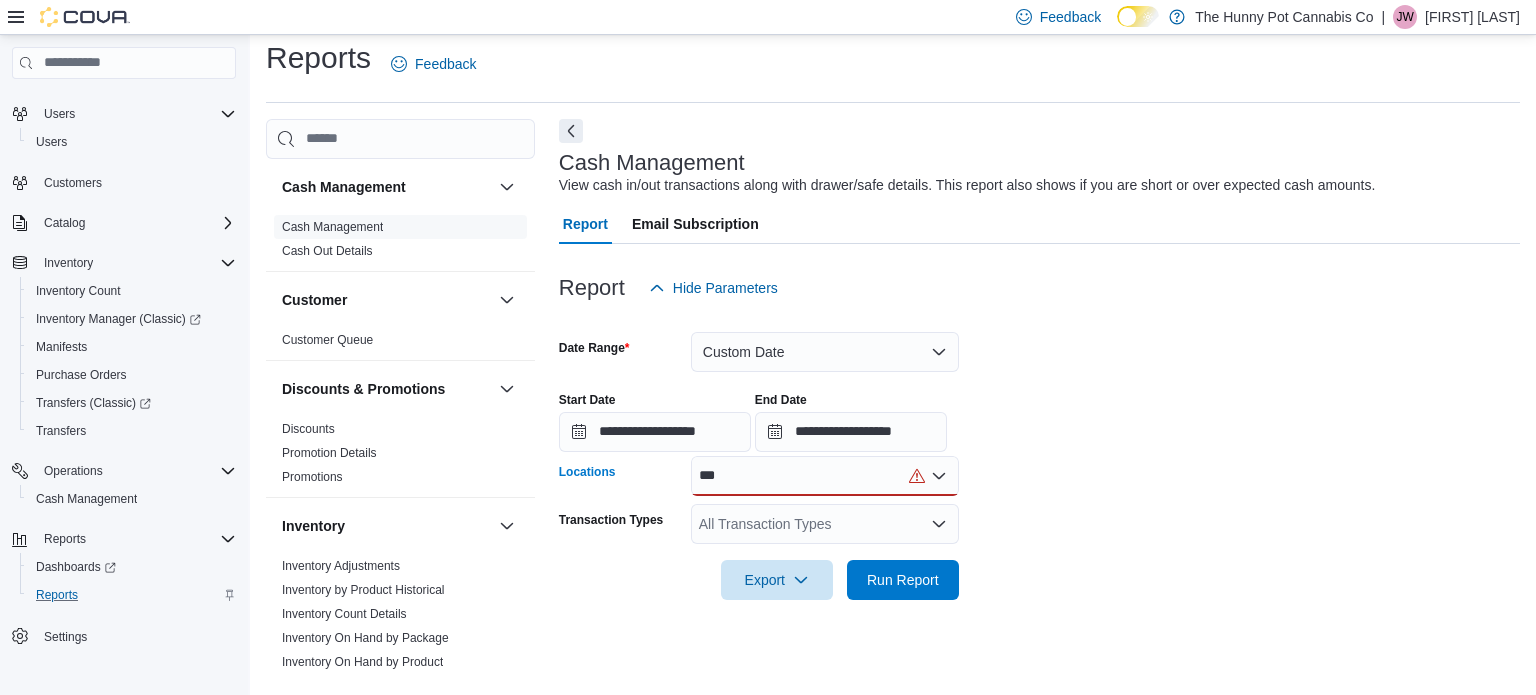 click on "***" at bounding box center [825, 476] 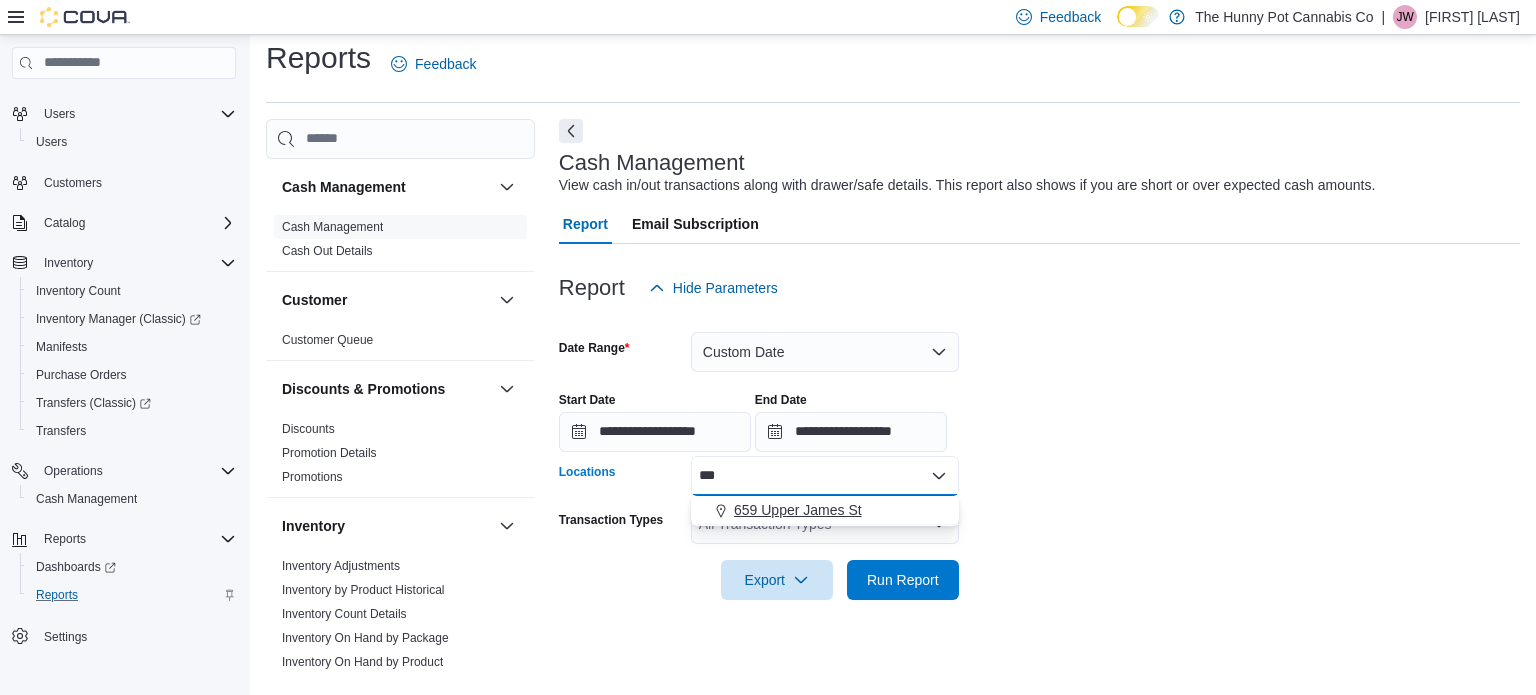 click on "659 Upper James St" at bounding box center (798, 510) 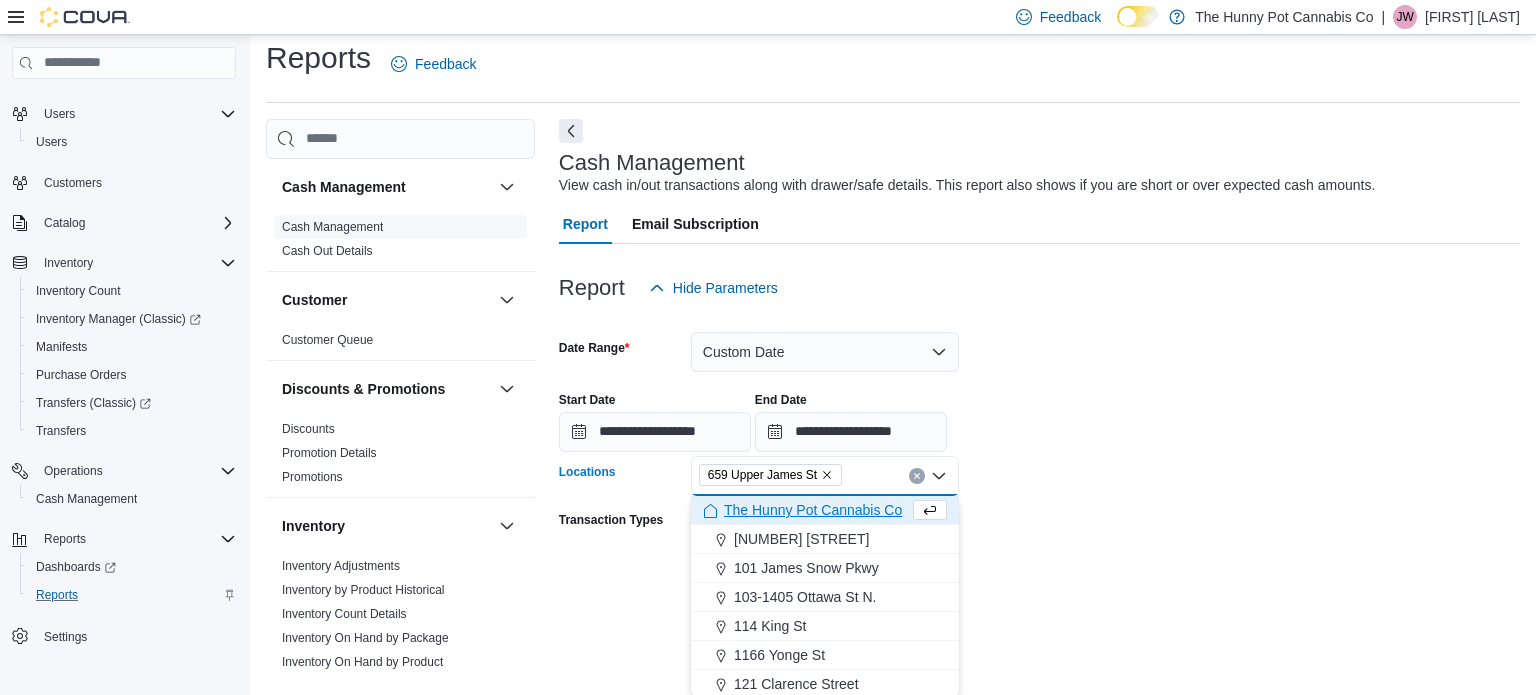click on "**********" at bounding box center [1039, 454] 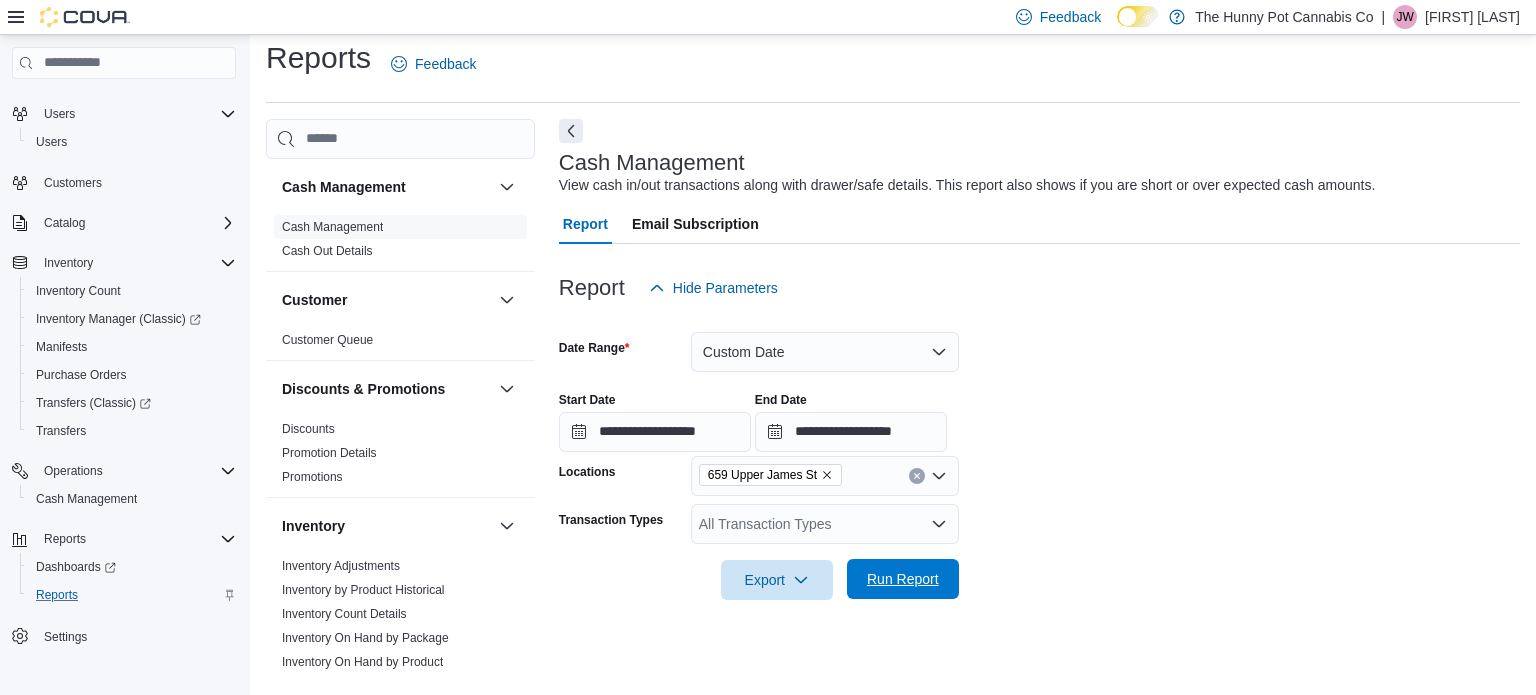 click on "Run Report" at bounding box center (903, 579) 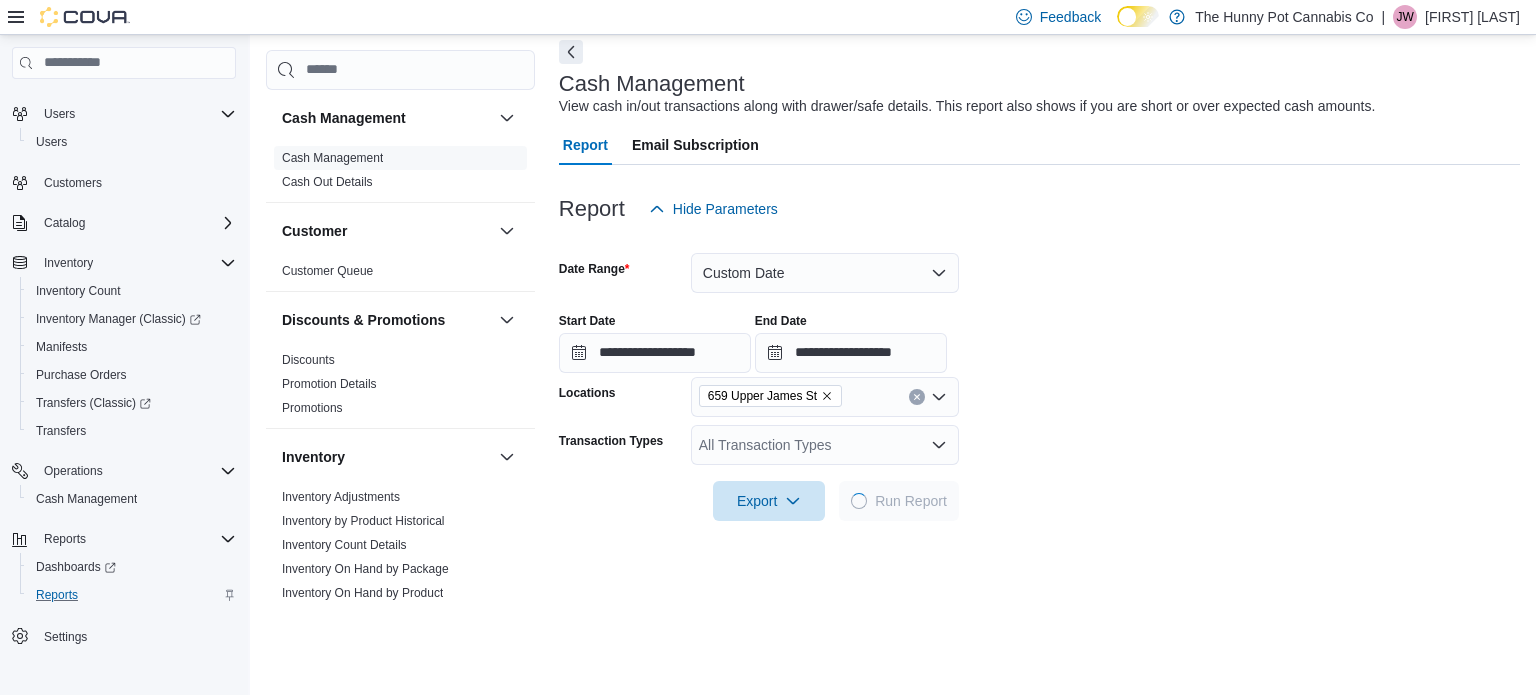 scroll, scrollTop: 86, scrollLeft: 0, axis: vertical 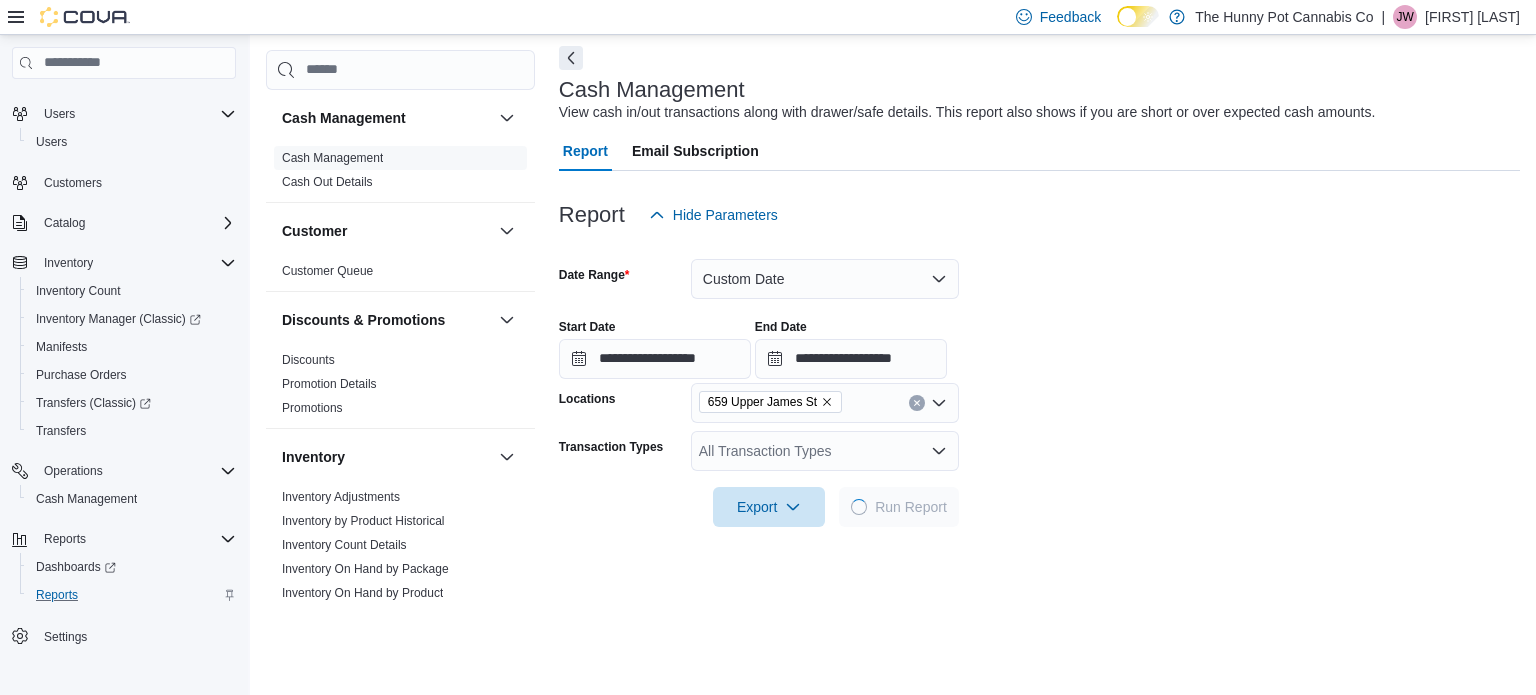click on "All Transaction Types" at bounding box center [825, 451] 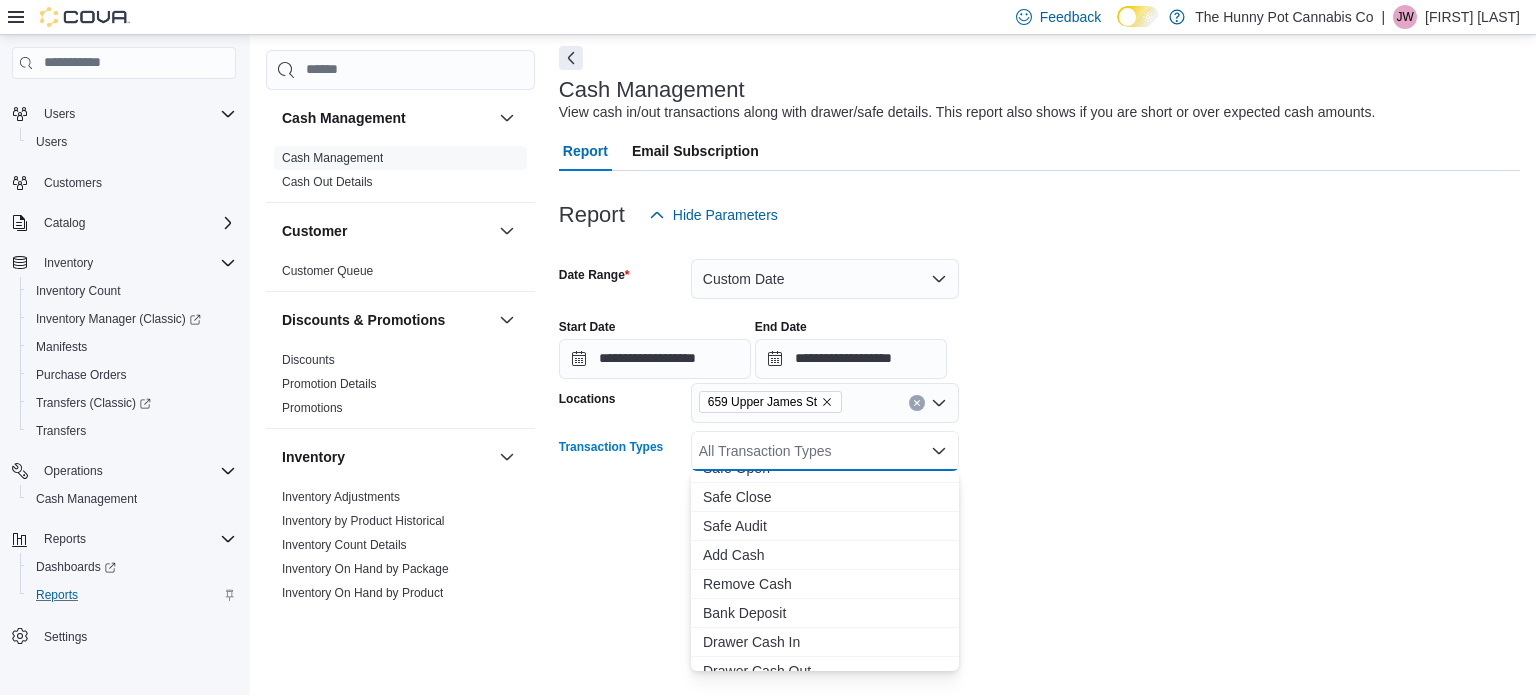 scroll, scrollTop: 0, scrollLeft: 0, axis: both 